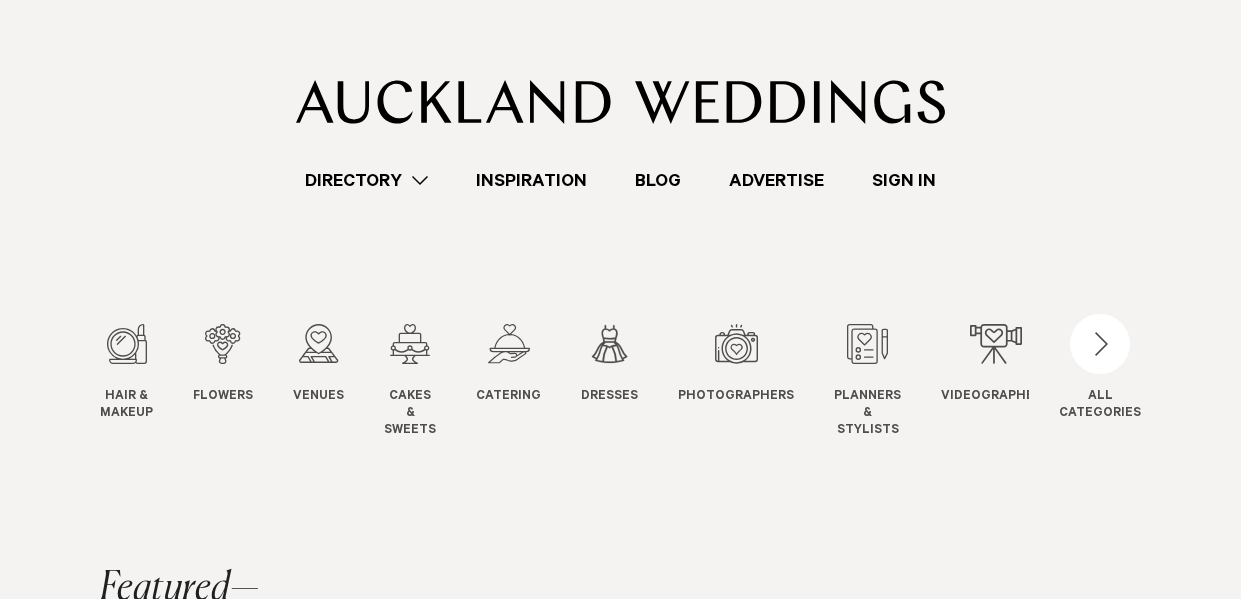 scroll, scrollTop: 0, scrollLeft: 0, axis: both 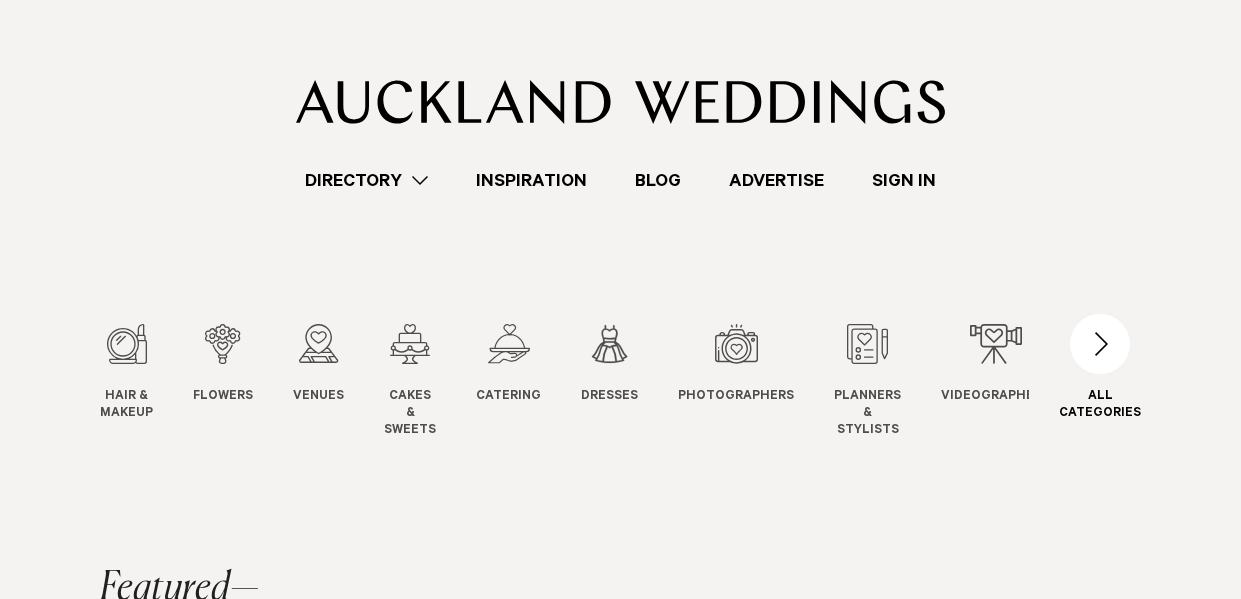 click at bounding box center [1100, 344] 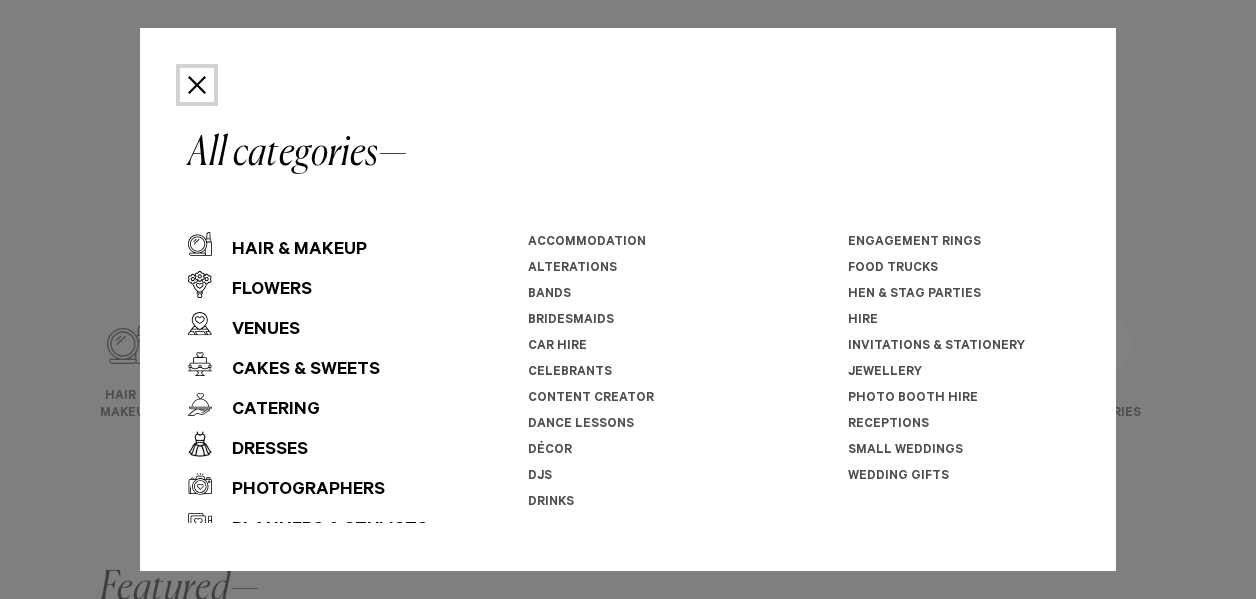 click at bounding box center [197, 85] 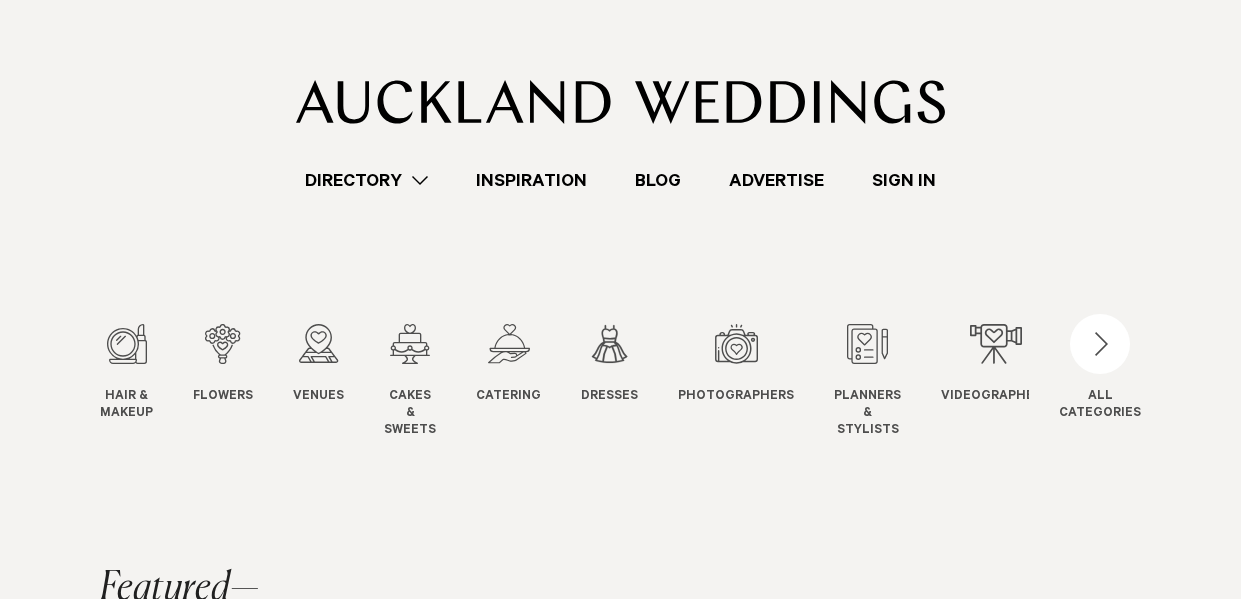 click on "Directory" at bounding box center (366, 180) 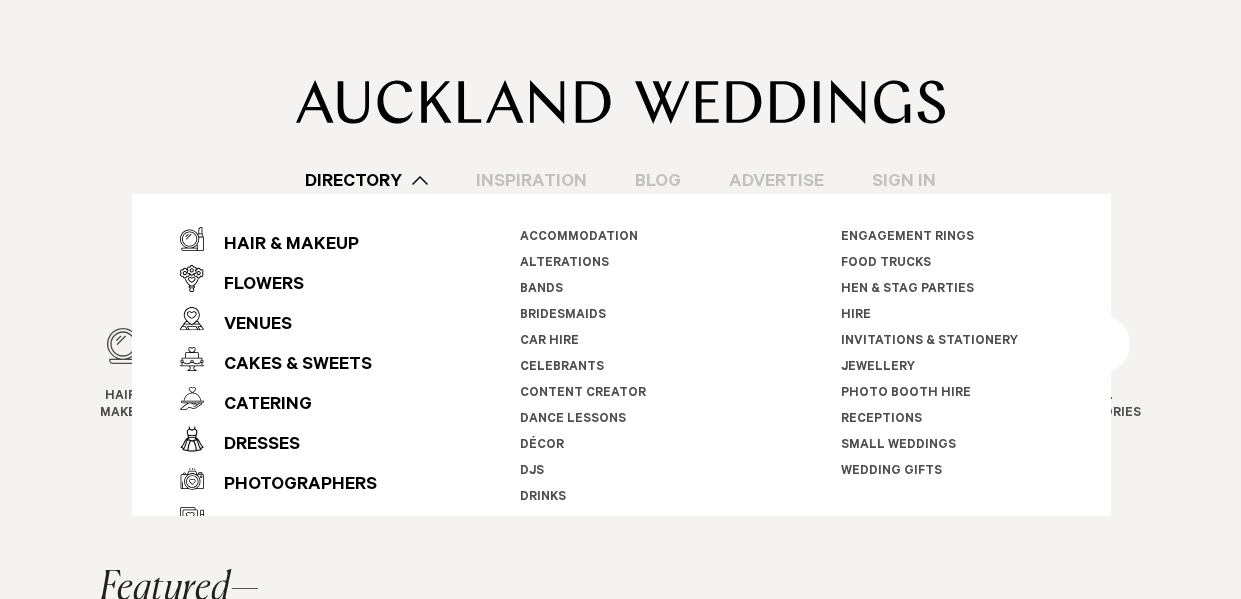 click on "Bands" at bounding box center (540, 290) 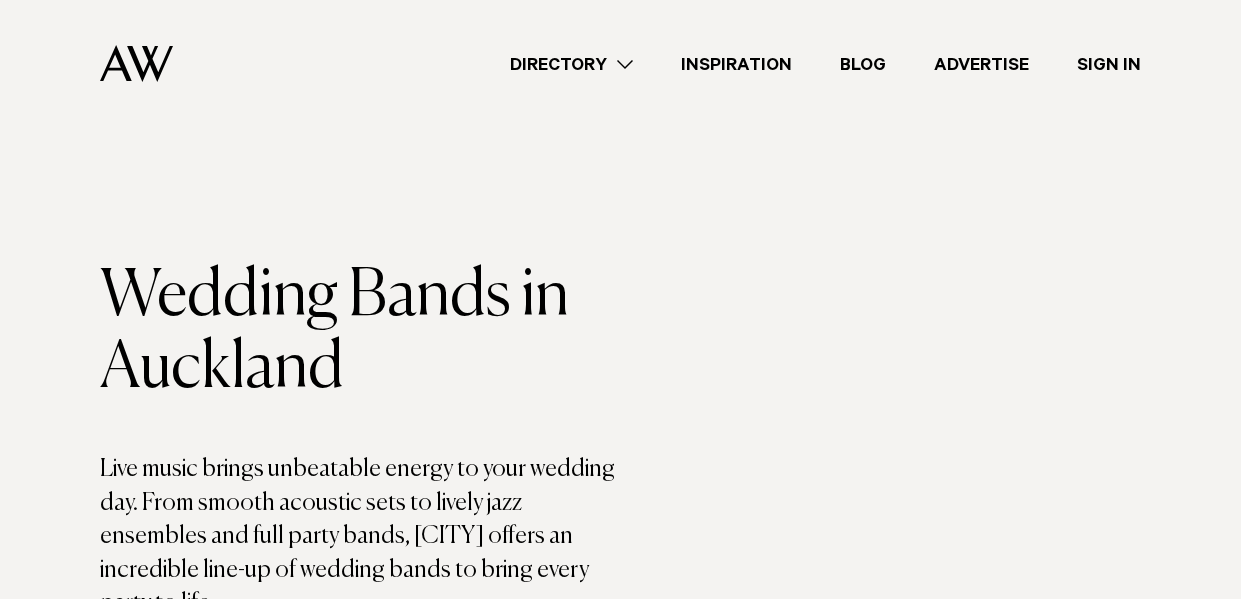 scroll, scrollTop: 0, scrollLeft: 0, axis: both 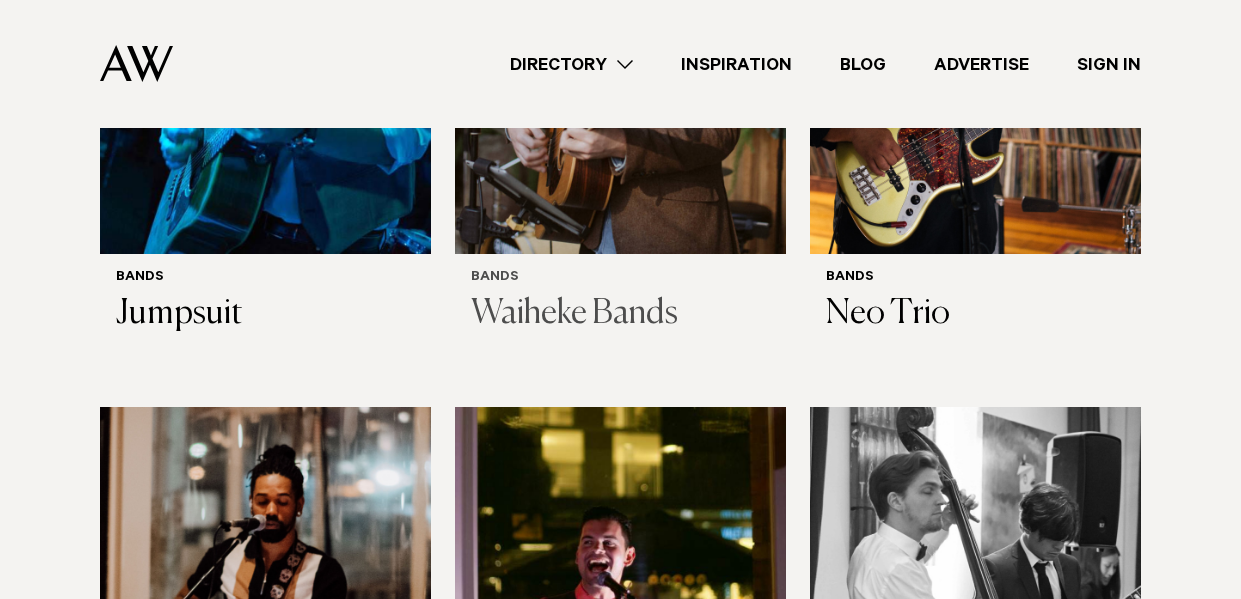 click at bounding box center (620, 32) 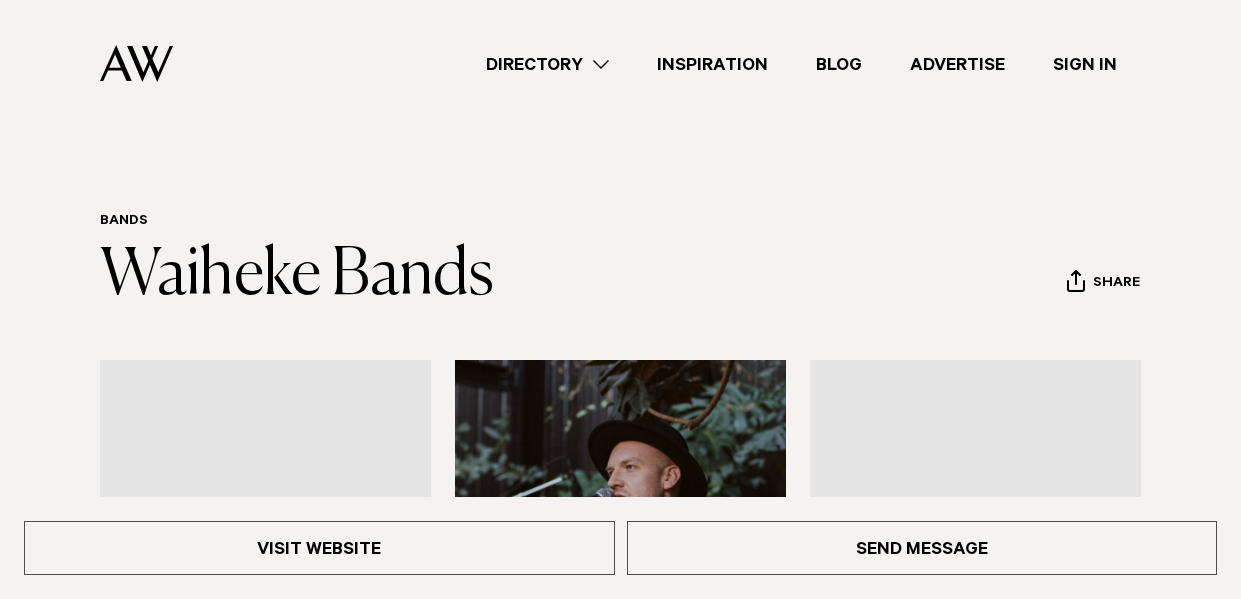 scroll, scrollTop: 0, scrollLeft: 0, axis: both 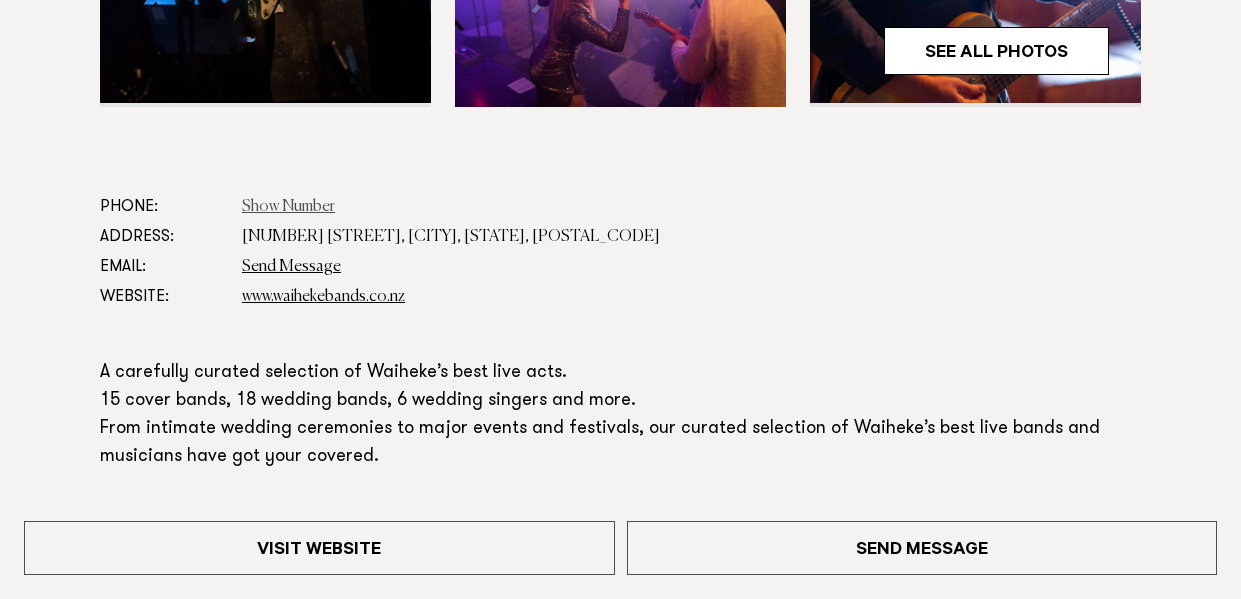 click on "Show Number" at bounding box center (288, 207) 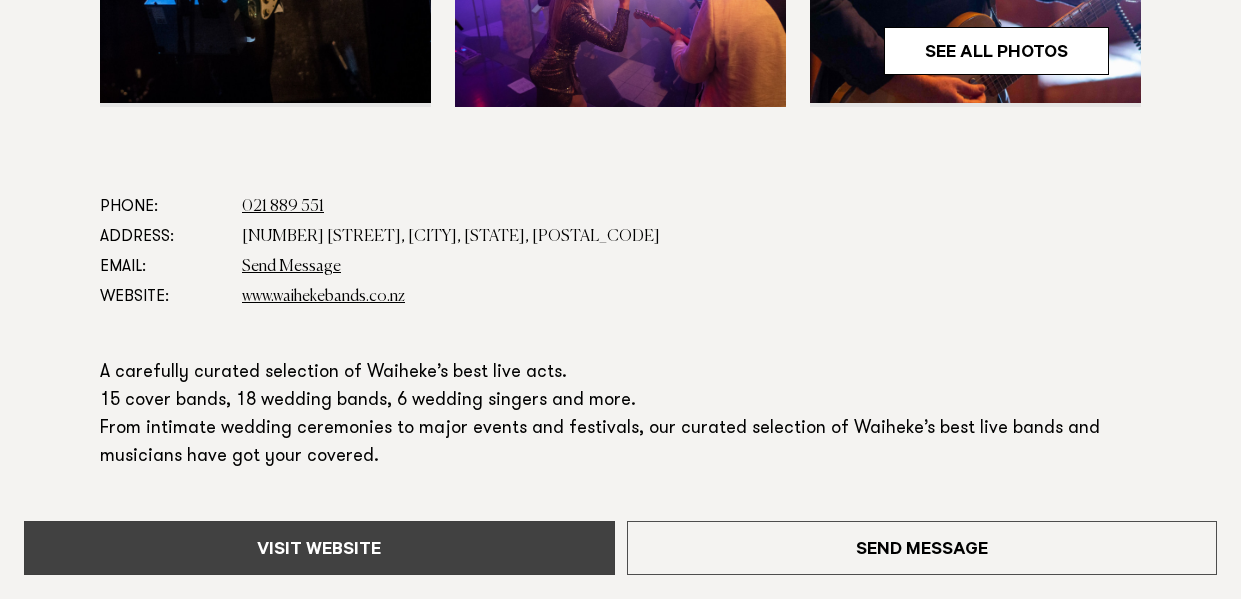 click on "Visit Website" at bounding box center (319, 548) 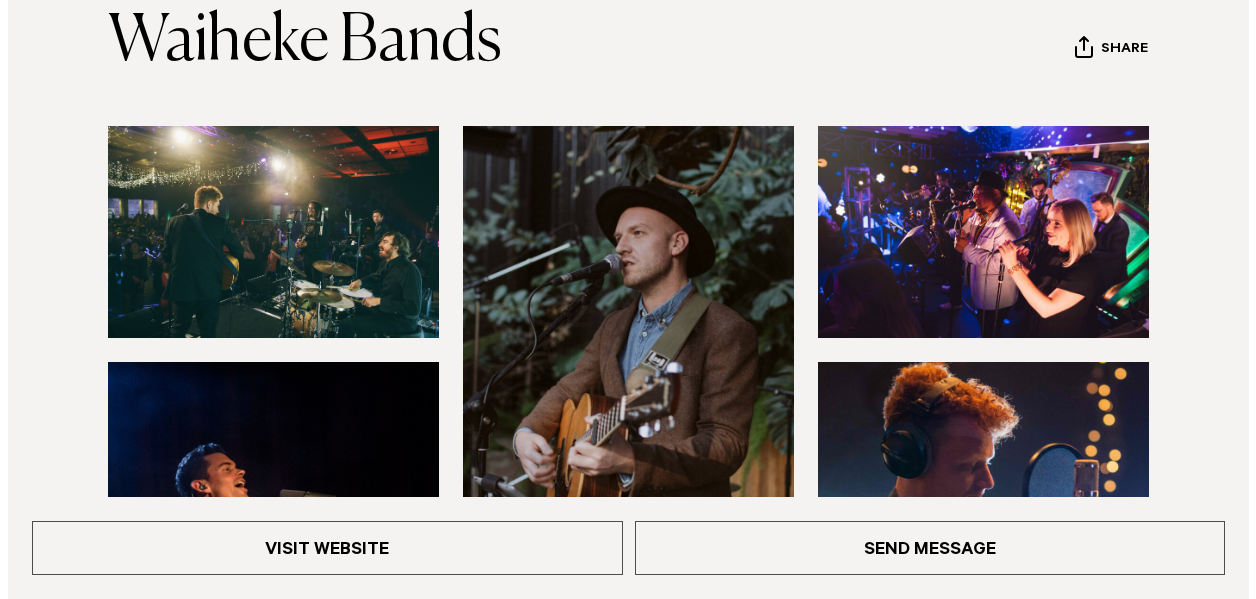 scroll, scrollTop: 344, scrollLeft: 0, axis: vertical 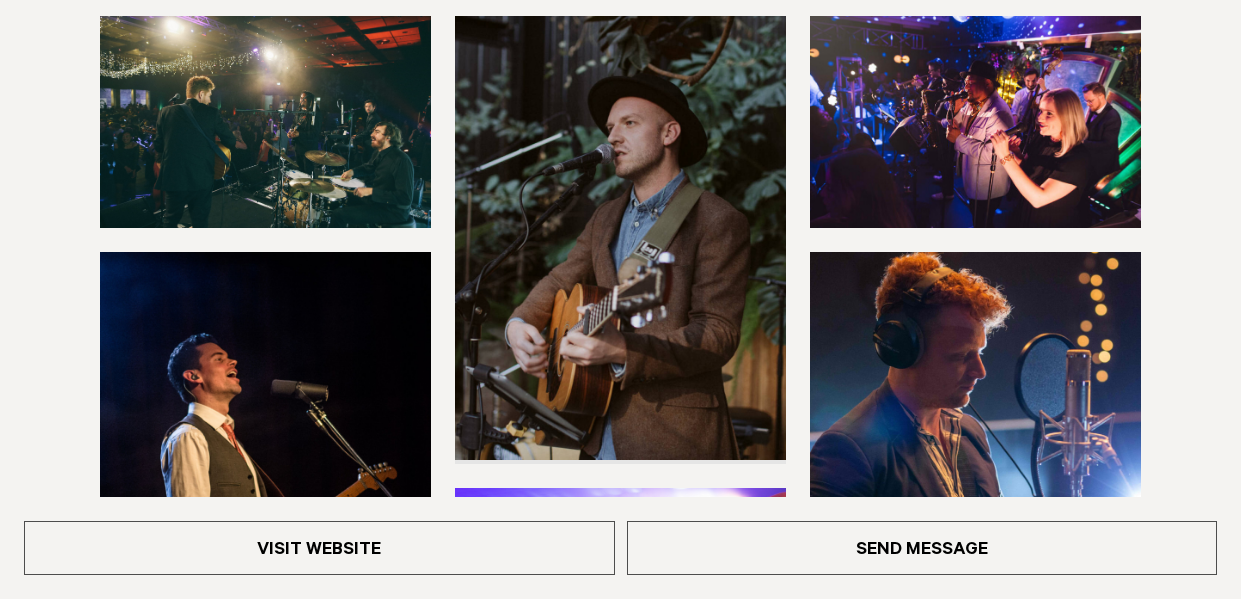 click at bounding box center [975, 122] 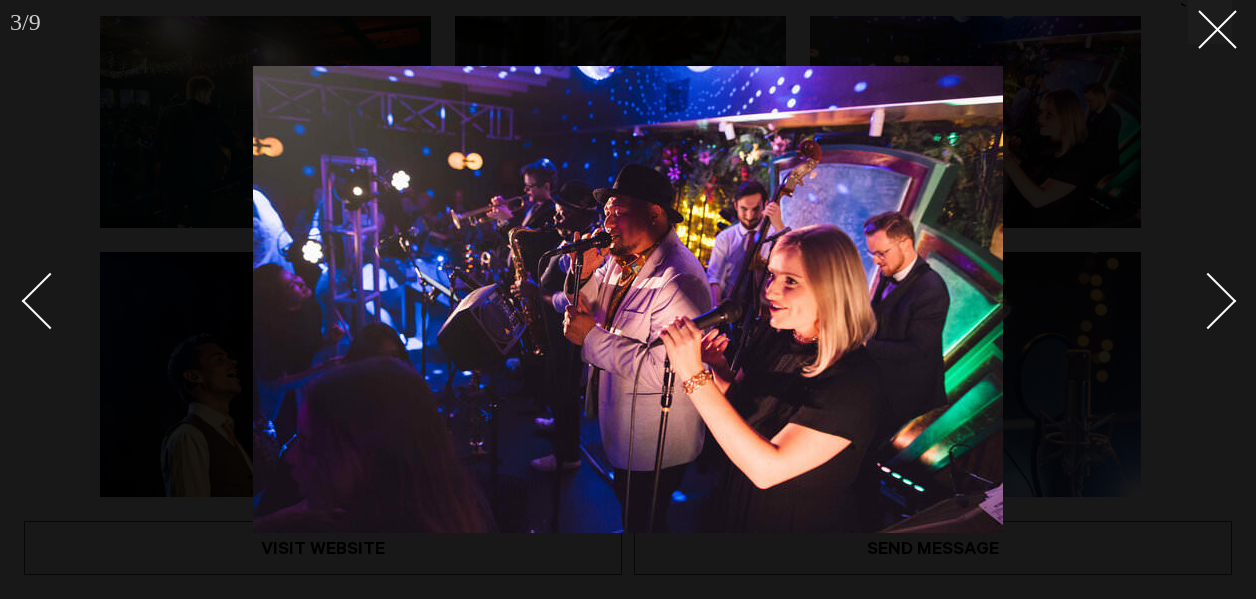 click at bounding box center (628, 299) 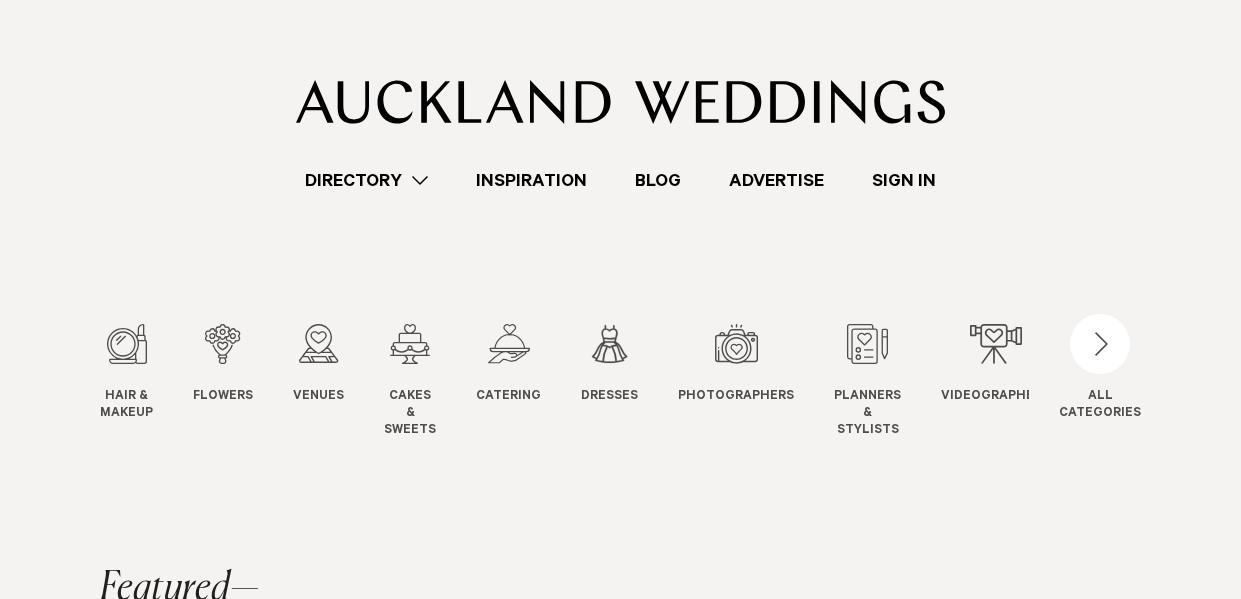 scroll, scrollTop: 0, scrollLeft: 0, axis: both 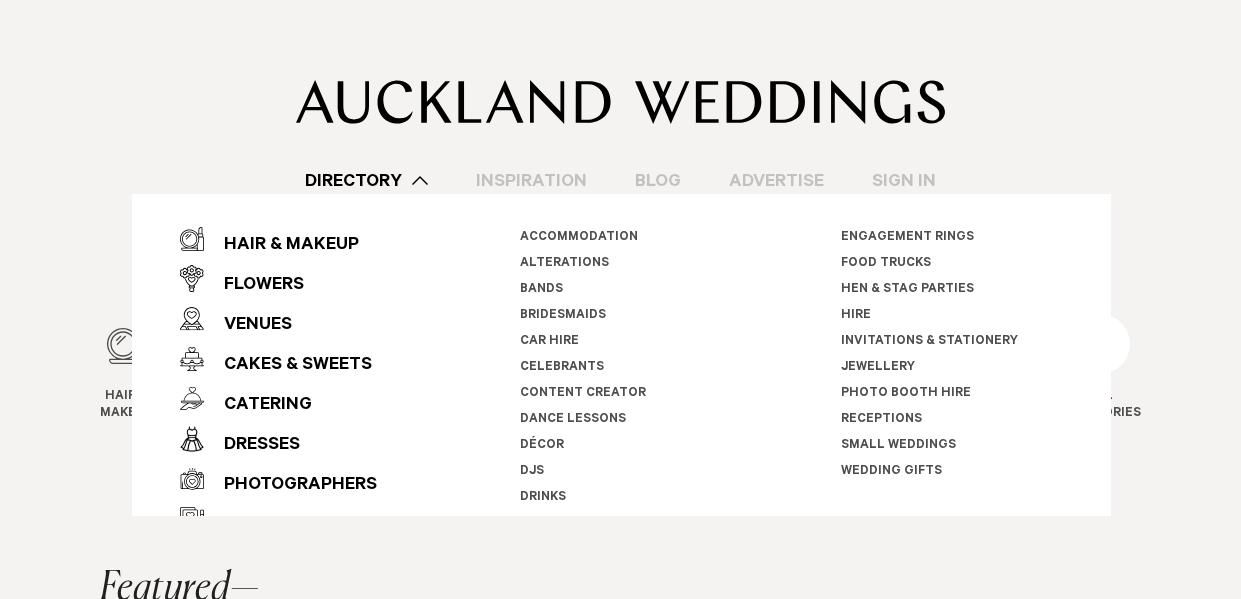 click on "Bands" at bounding box center [540, 290] 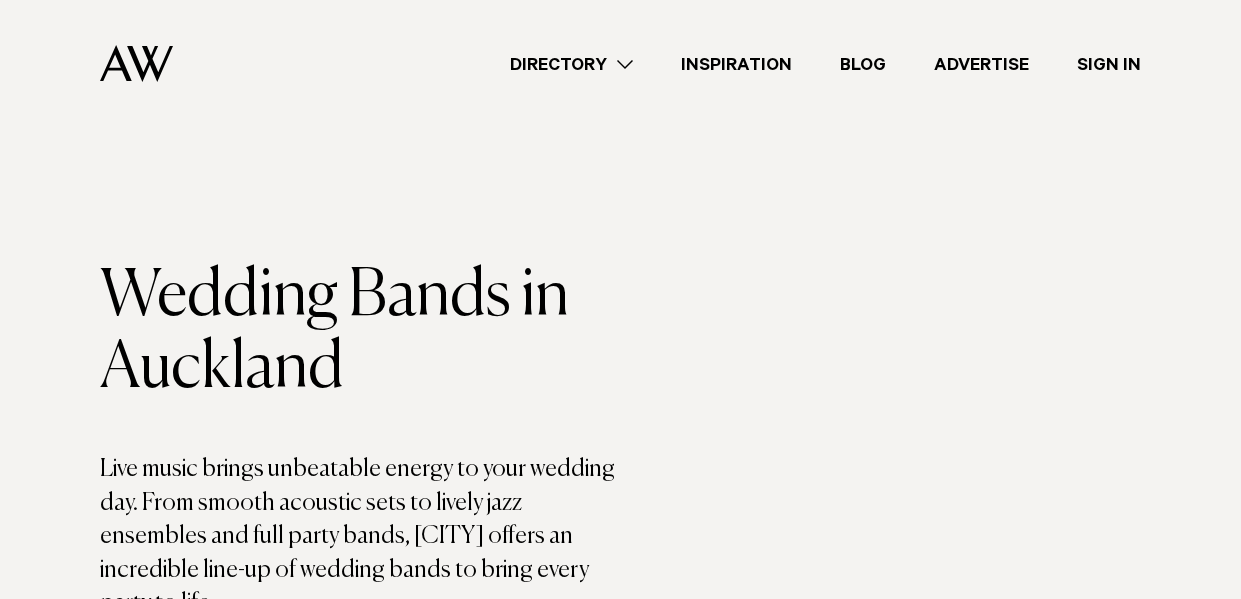 scroll, scrollTop: 0, scrollLeft: 0, axis: both 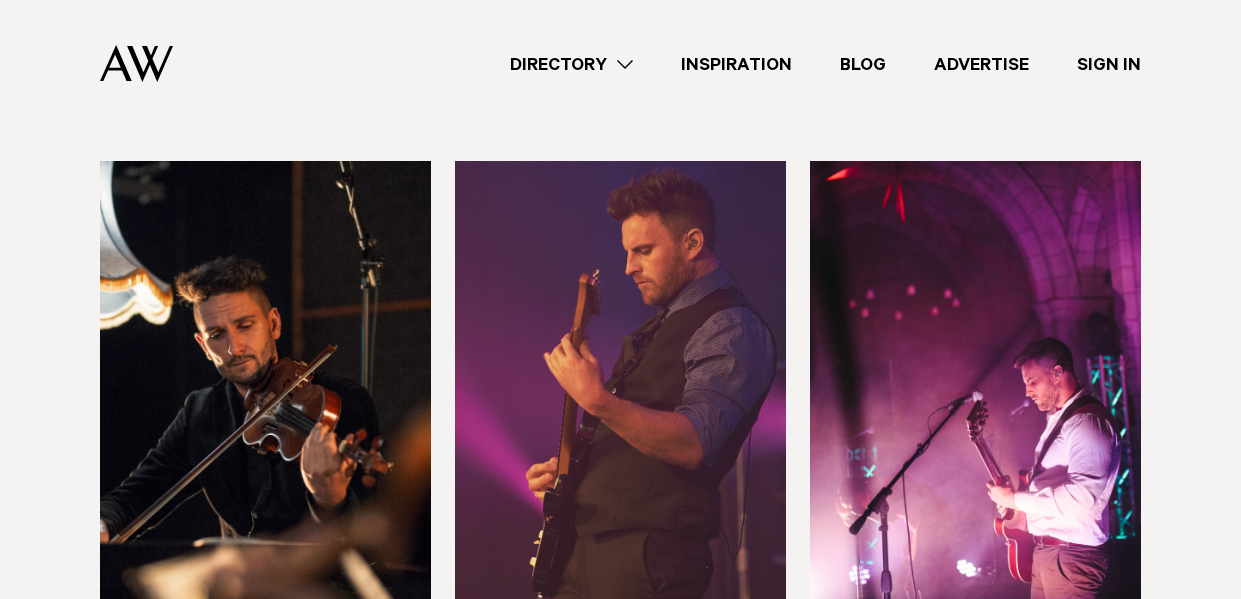 drag, startPoint x: 1187, startPoint y: 218, endPoint x: 1187, endPoint y: 253, distance: 35 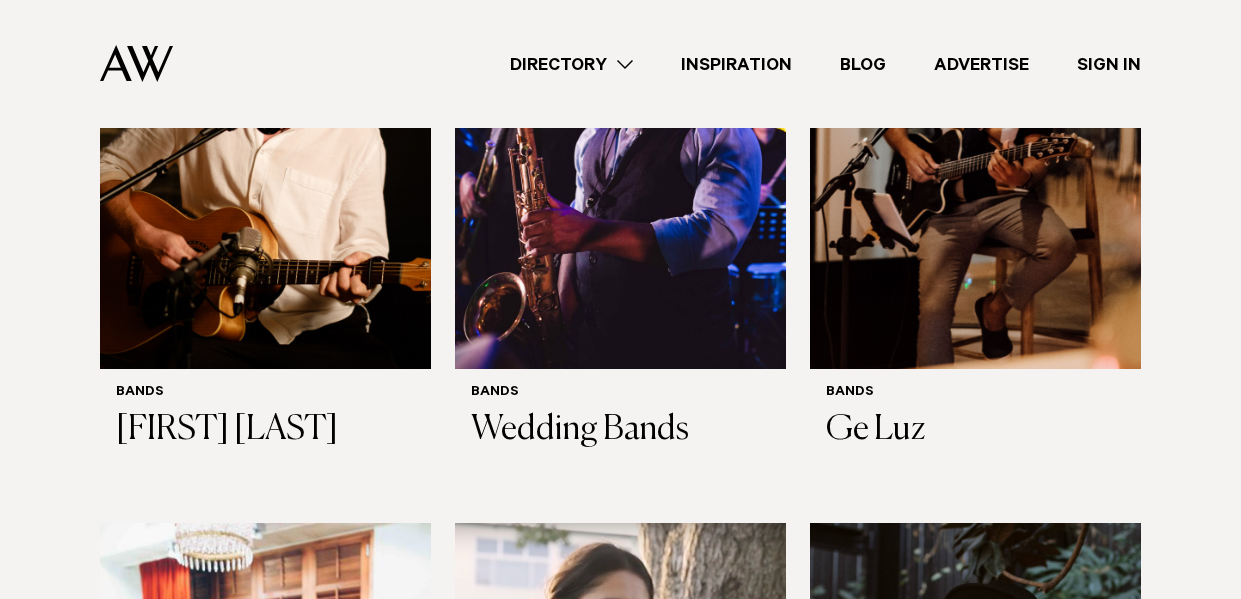 scroll, scrollTop: 6188, scrollLeft: 0, axis: vertical 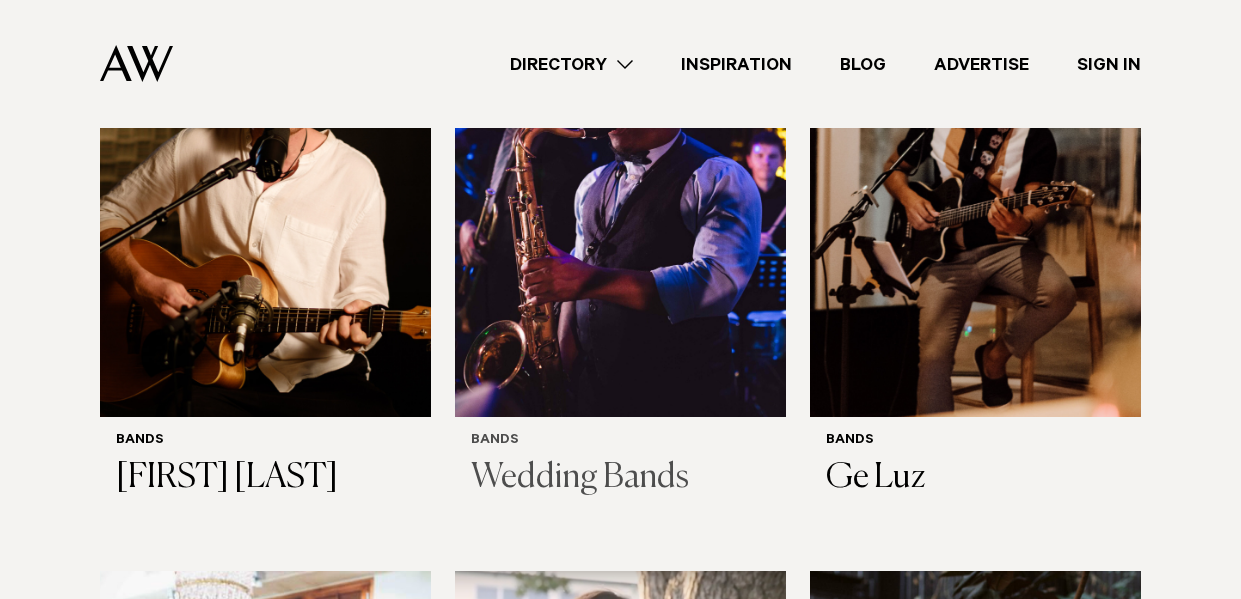 click at bounding box center [620, 195] 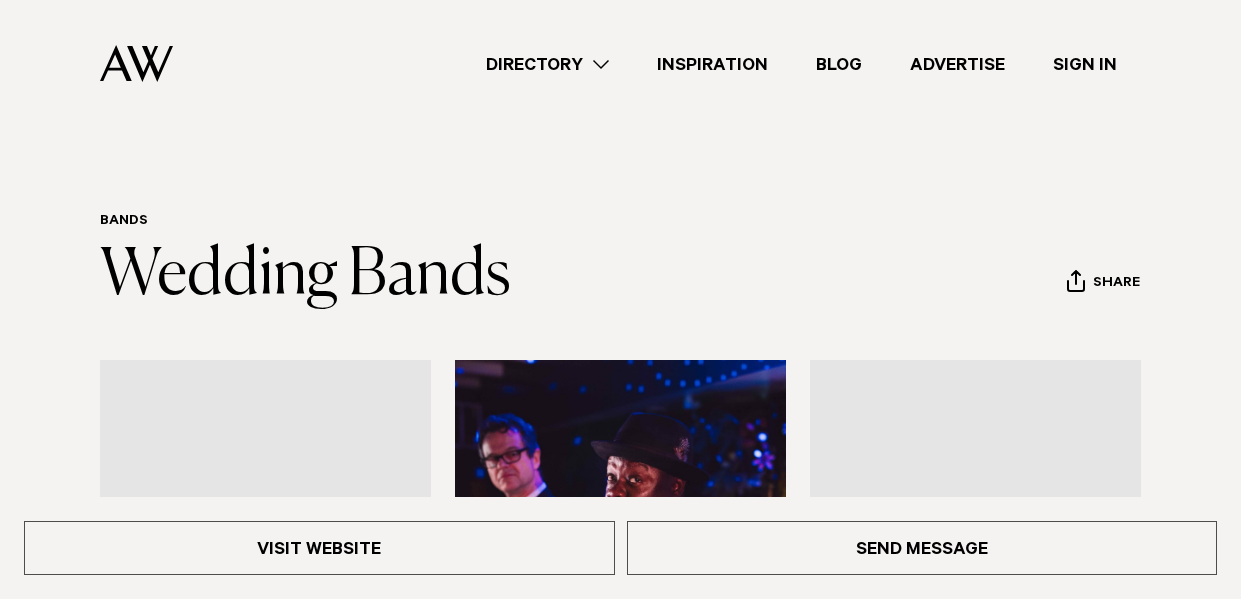 scroll, scrollTop: 0, scrollLeft: 0, axis: both 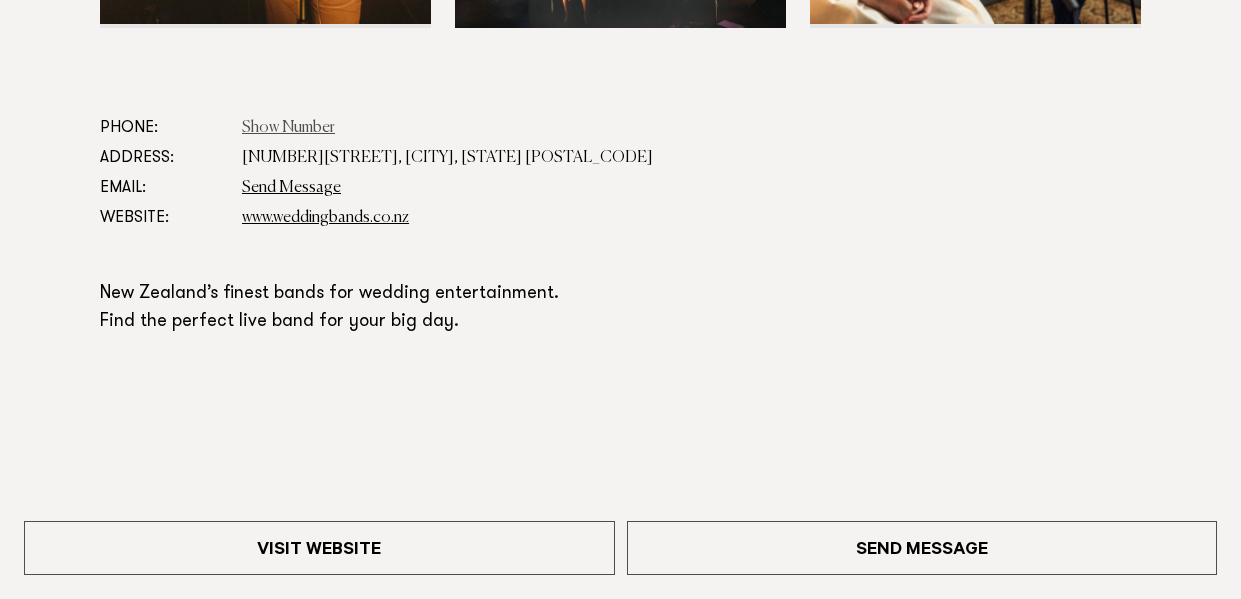 click on "Show Number" at bounding box center [288, 128] 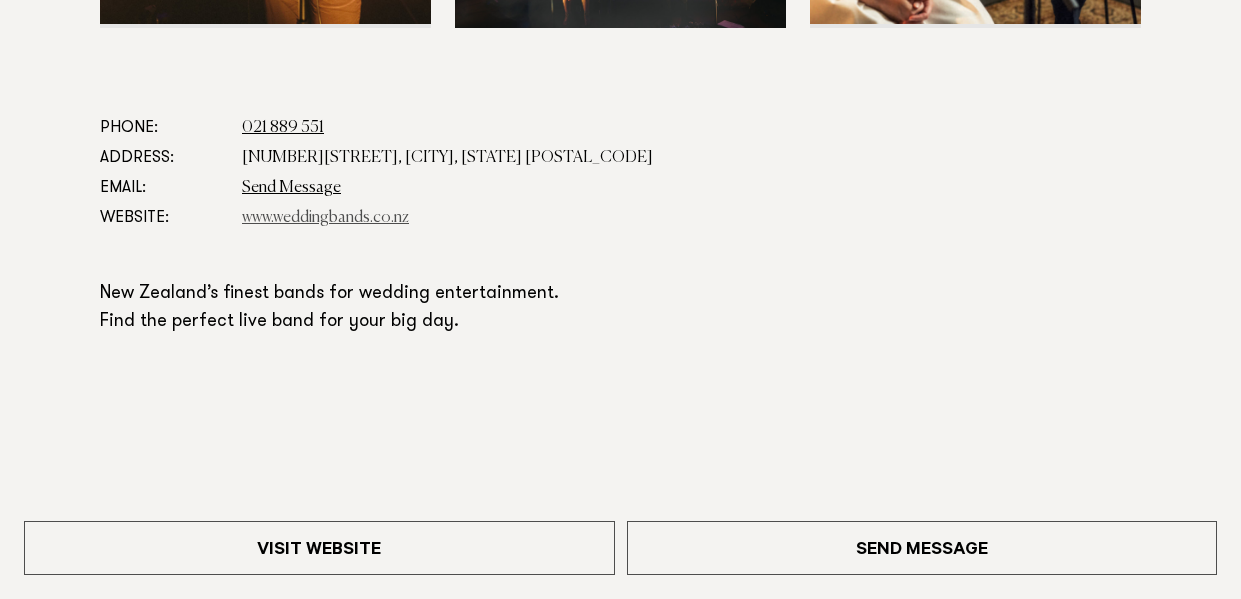 click on "www.weddingbands.co.nz" at bounding box center [325, 218] 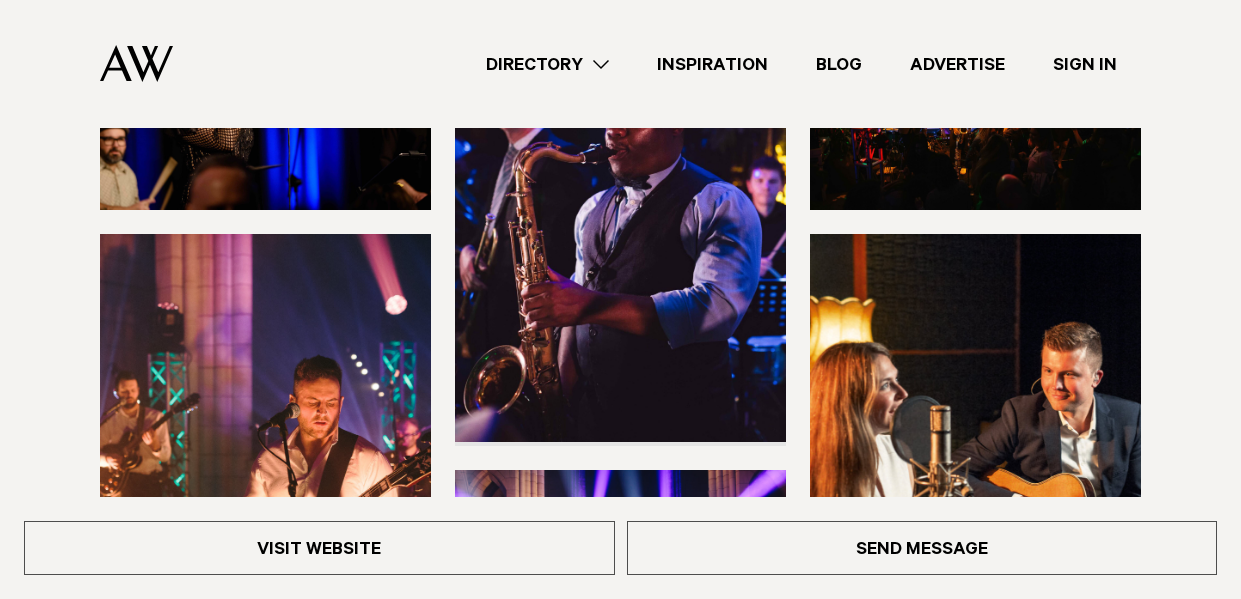 scroll, scrollTop: 0, scrollLeft: 0, axis: both 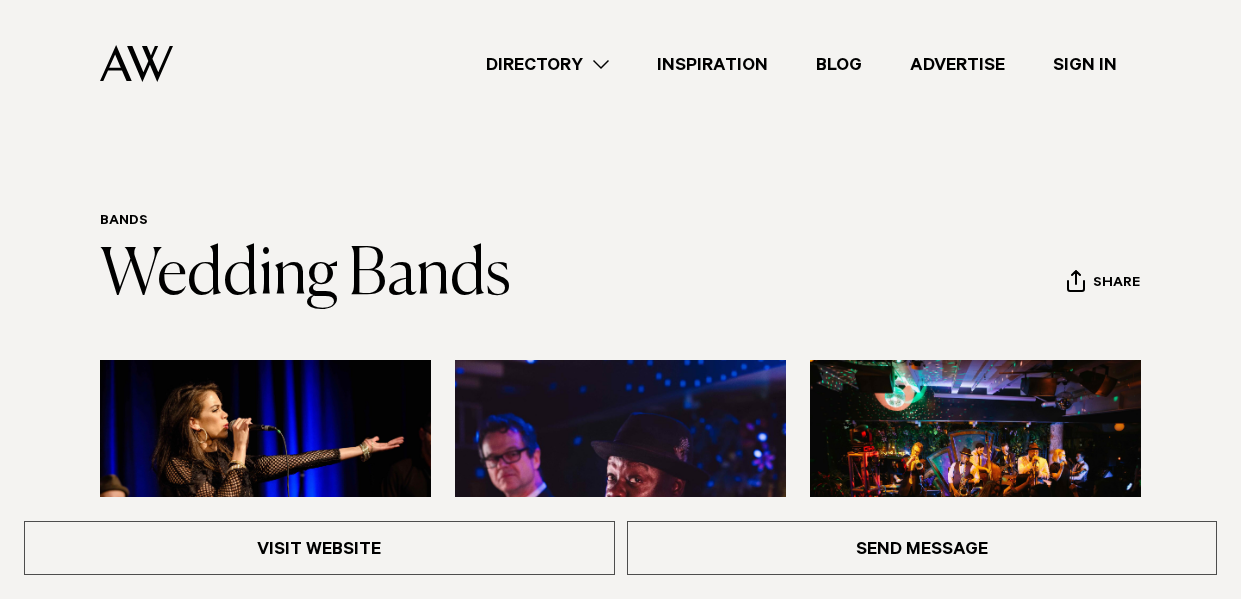 click on "Directory" at bounding box center (547, 64) 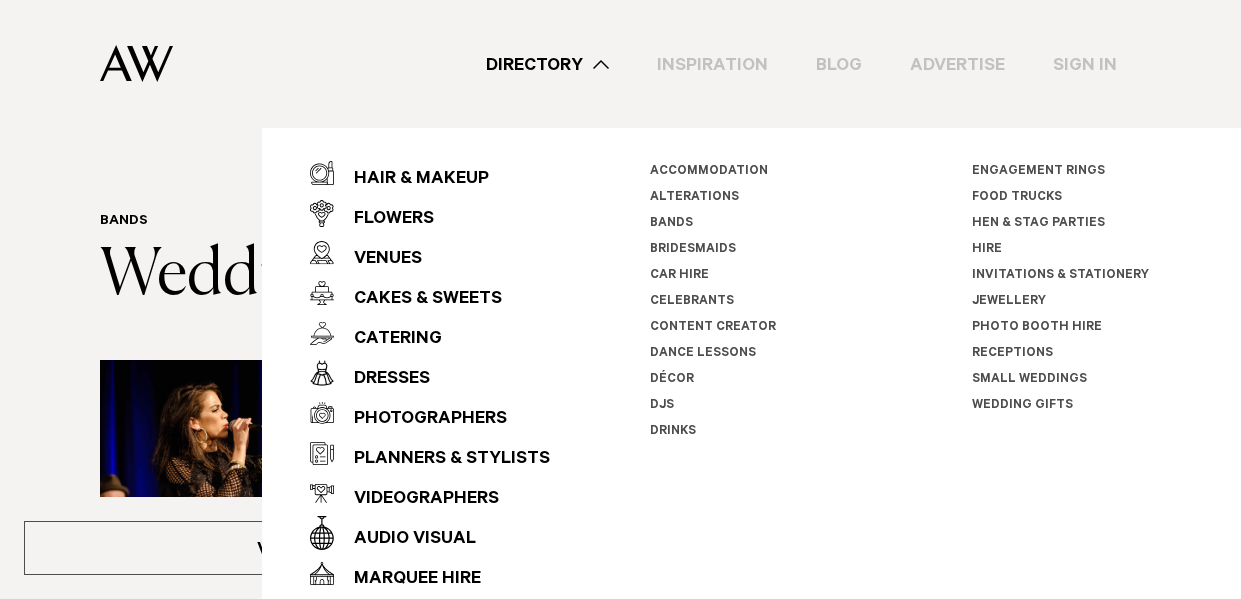 click on "Bands" at bounding box center (671, 224) 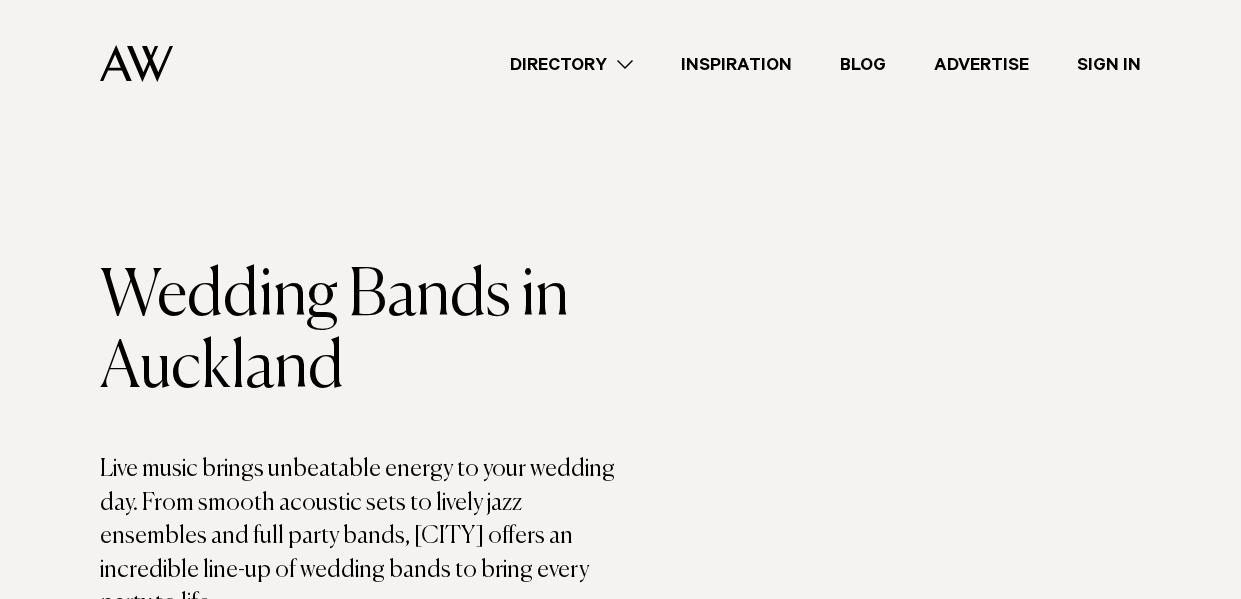 scroll, scrollTop: 0, scrollLeft: 0, axis: both 